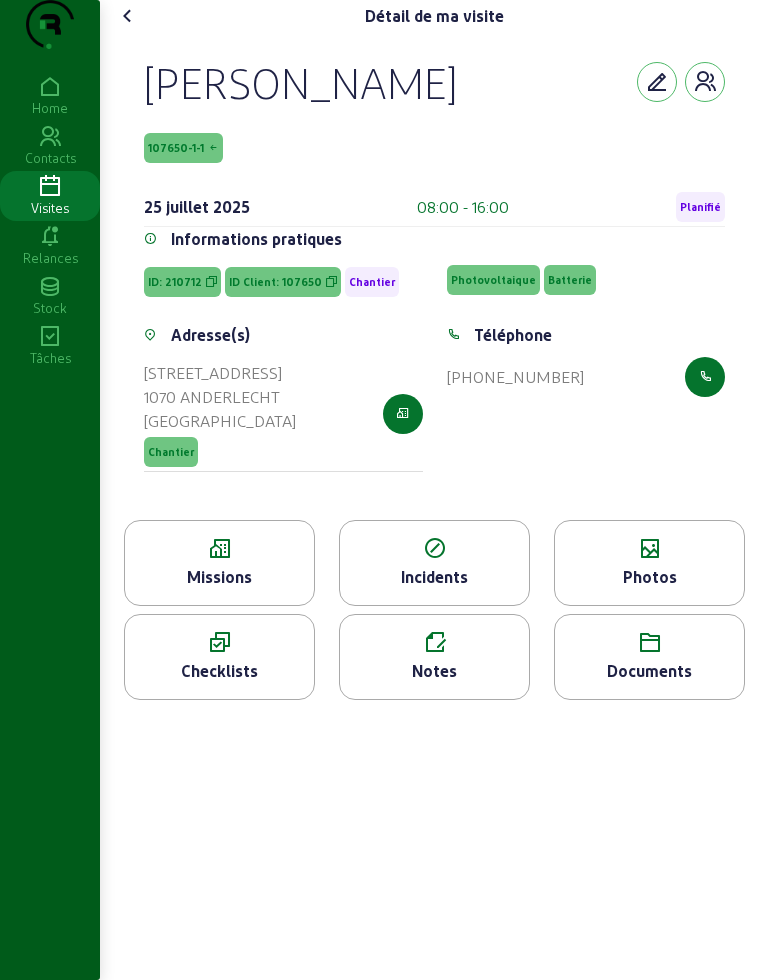 scroll, scrollTop: 0, scrollLeft: 0, axis: both 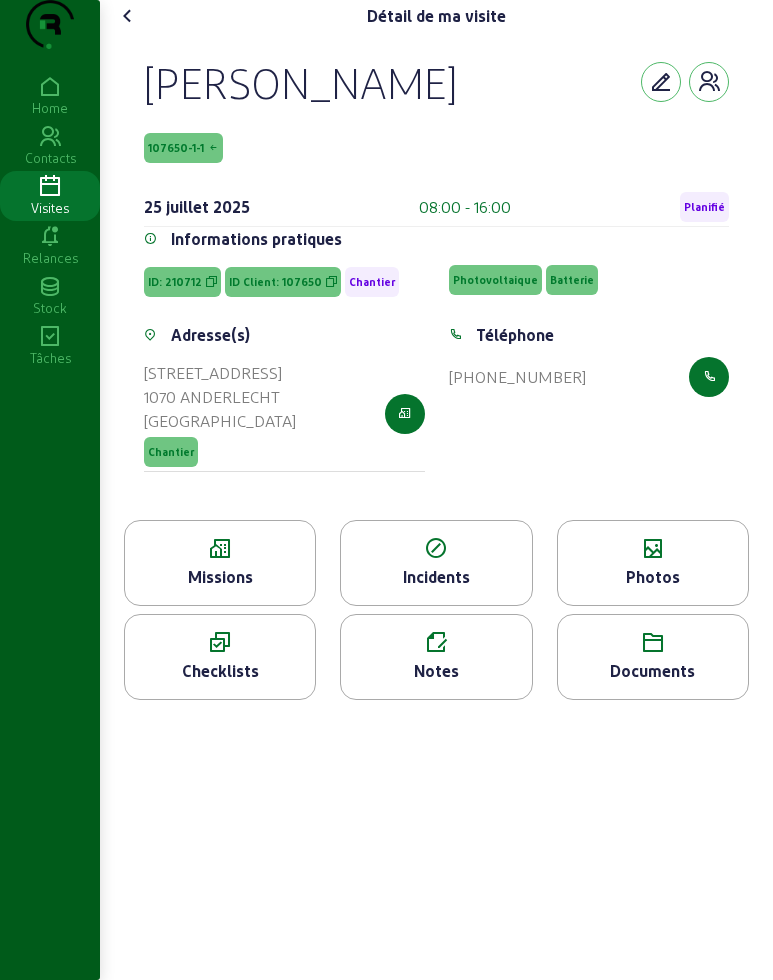 click 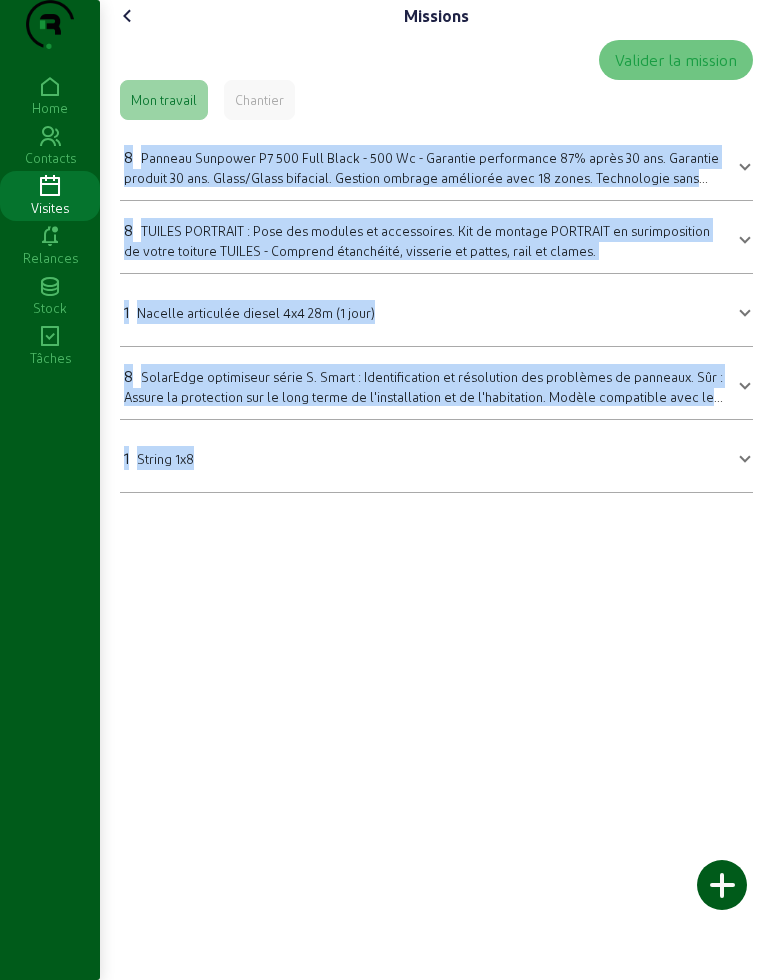 drag, startPoint x: 127, startPoint y: 193, endPoint x: 313, endPoint y: 501, distance: 359.8055 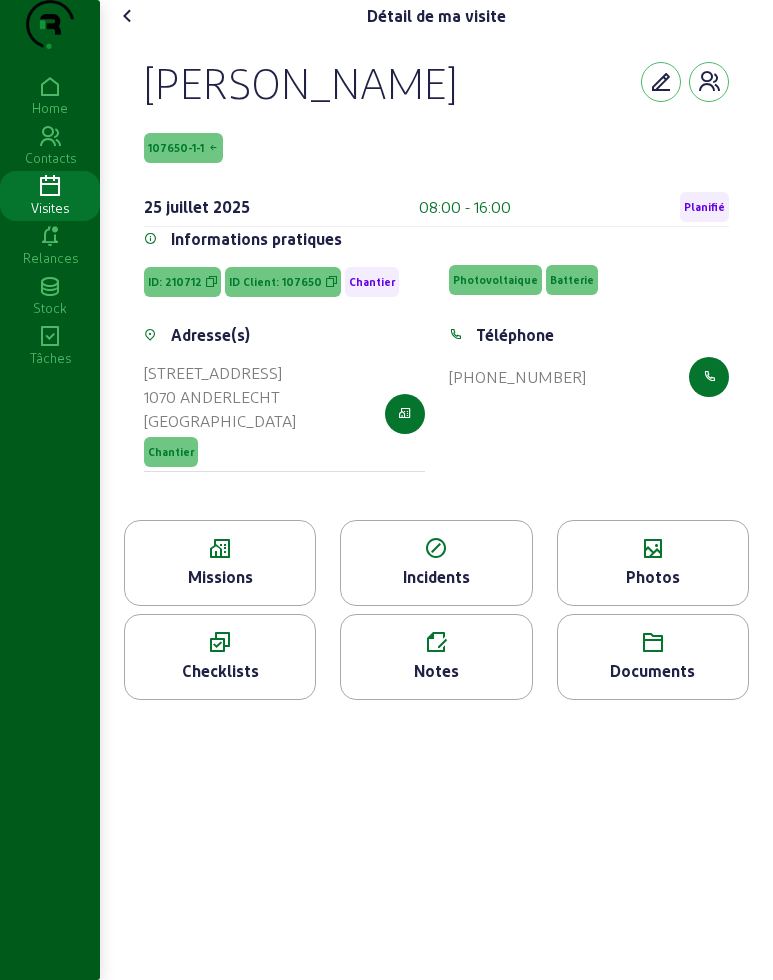 click on "Photos" 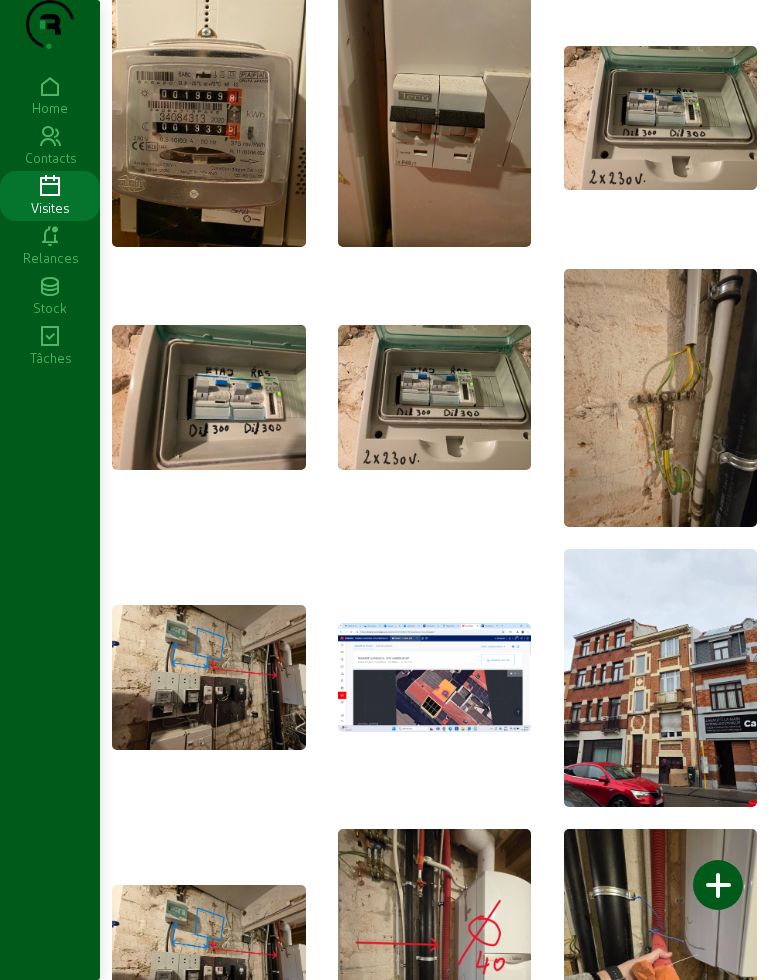 scroll, scrollTop: 246, scrollLeft: 0, axis: vertical 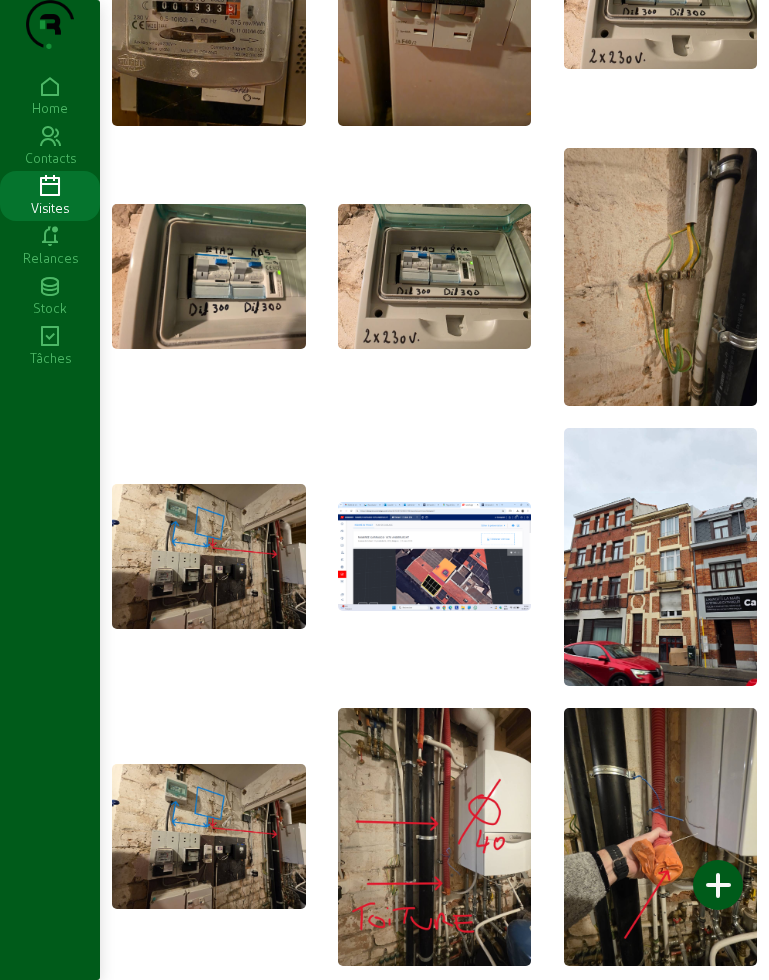 click on "Photos   Mes photos   0   Toutes les photos   12  Home Contacts Visites Relances Stock Tâches" at bounding box center (384, 271) 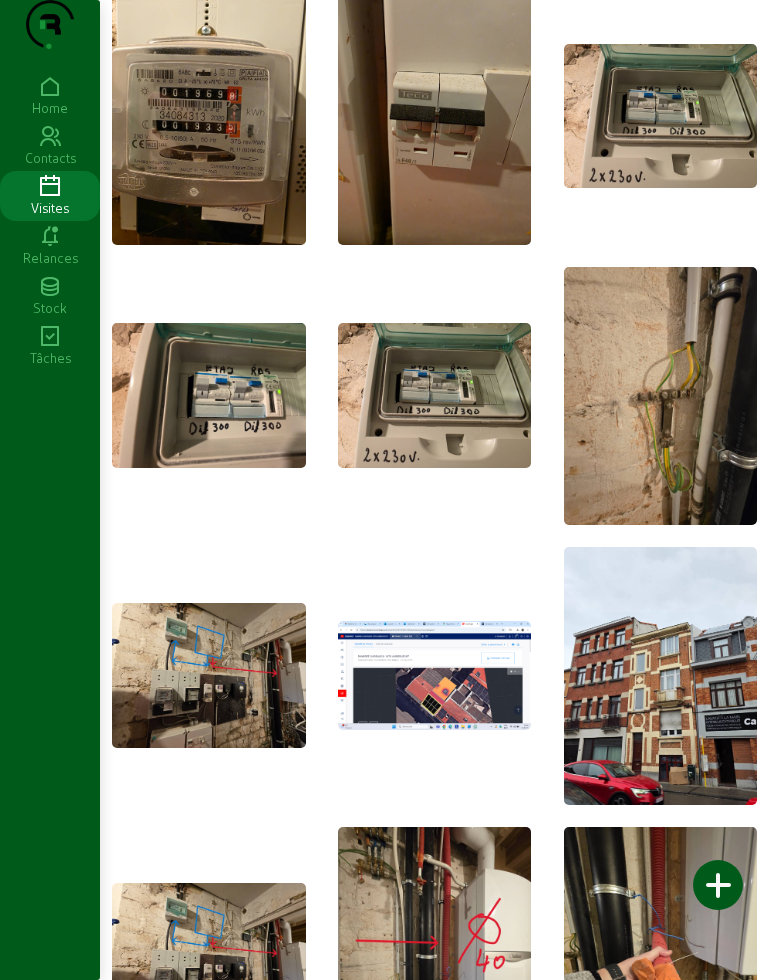 scroll, scrollTop: 0, scrollLeft: 0, axis: both 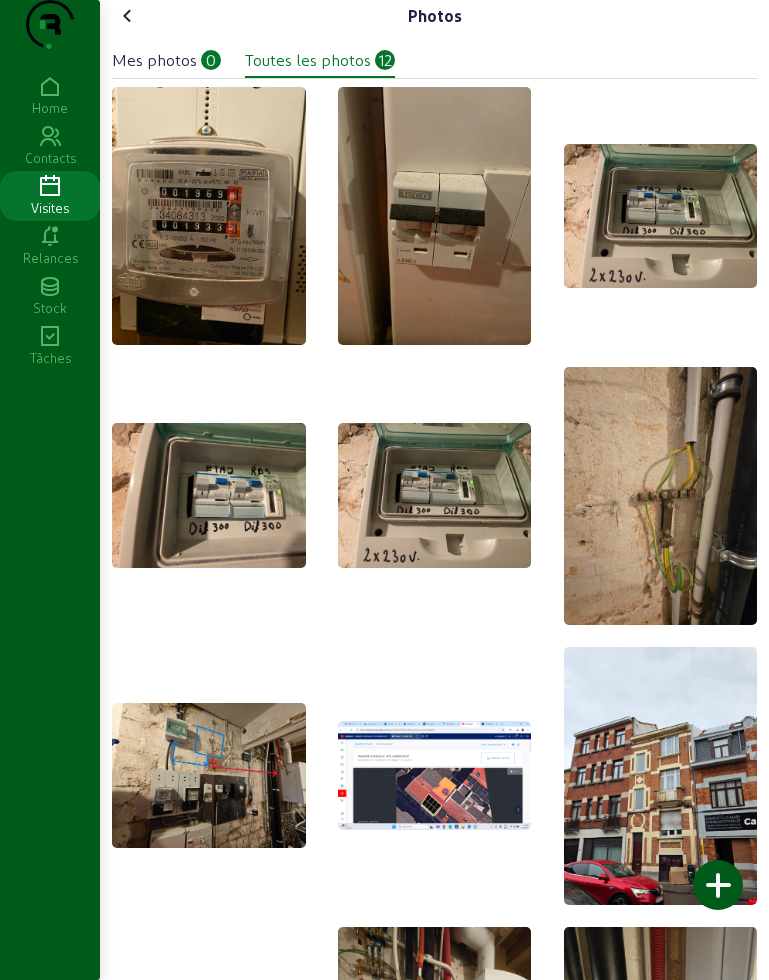 click 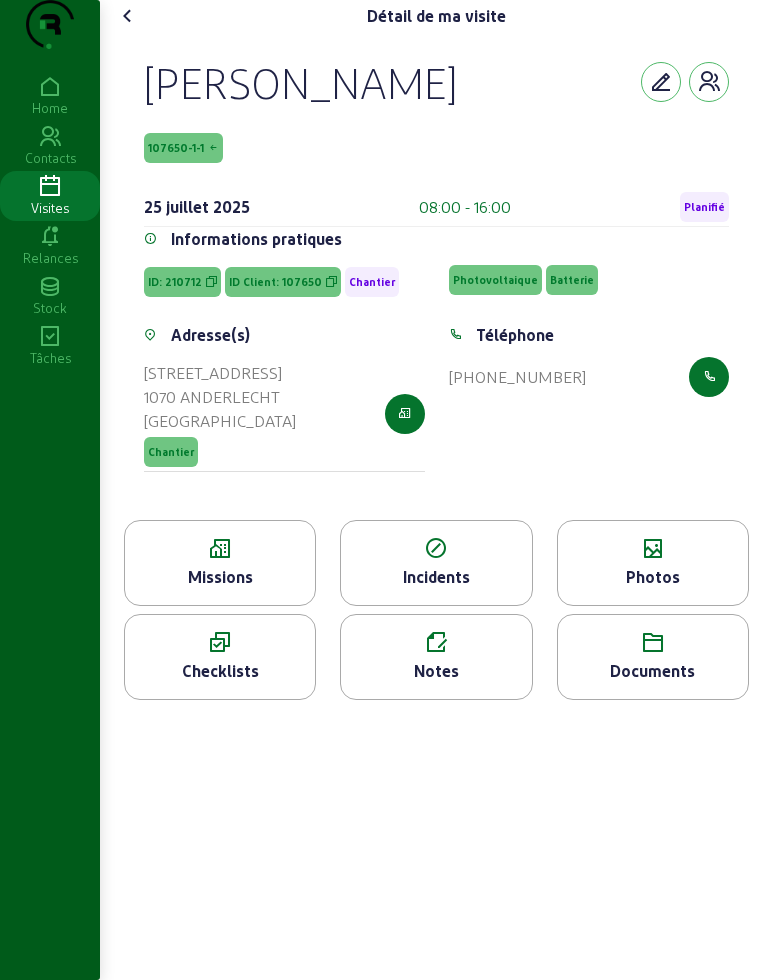 click on "Documents" 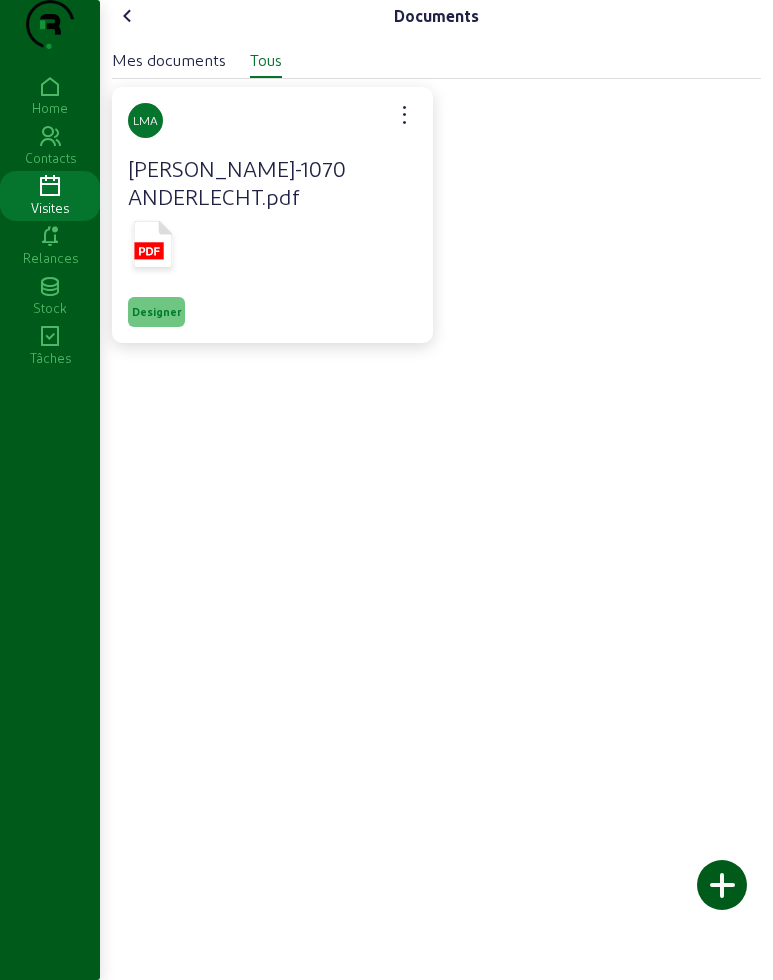 click 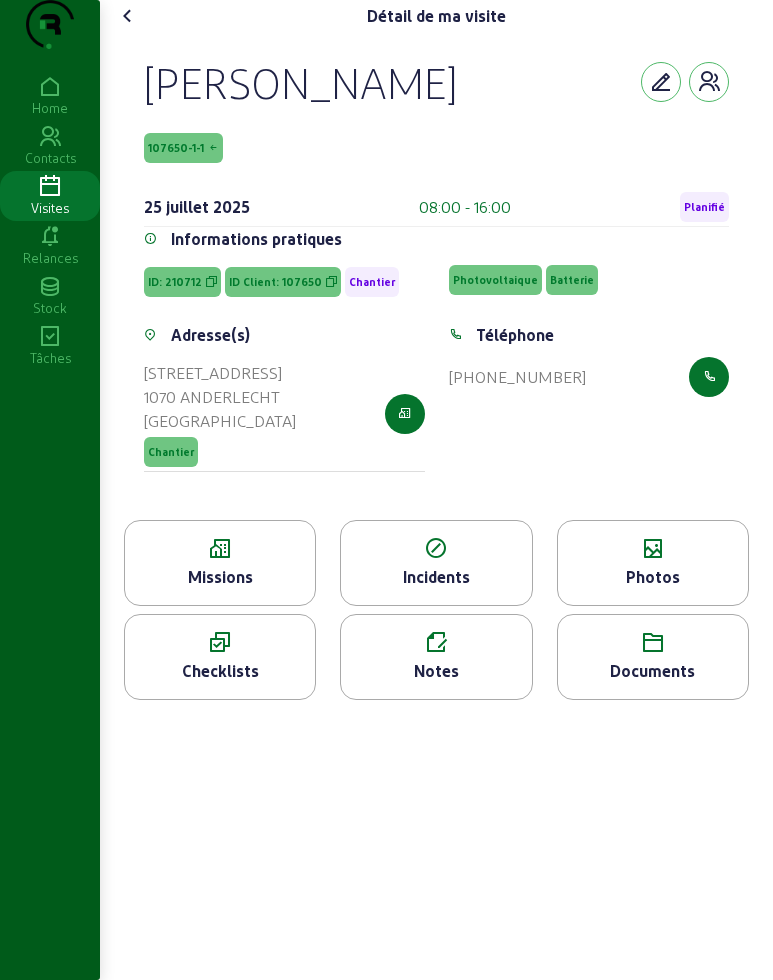 click 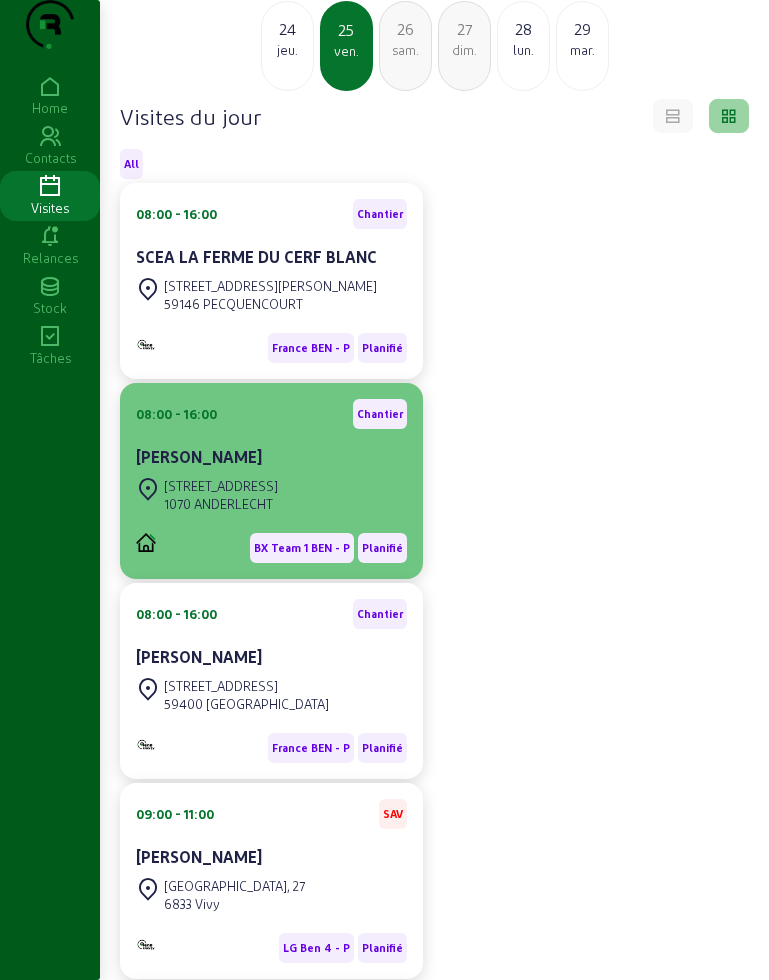 scroll, scrollTop: 250, scrollLeft: 0, axis: vertical 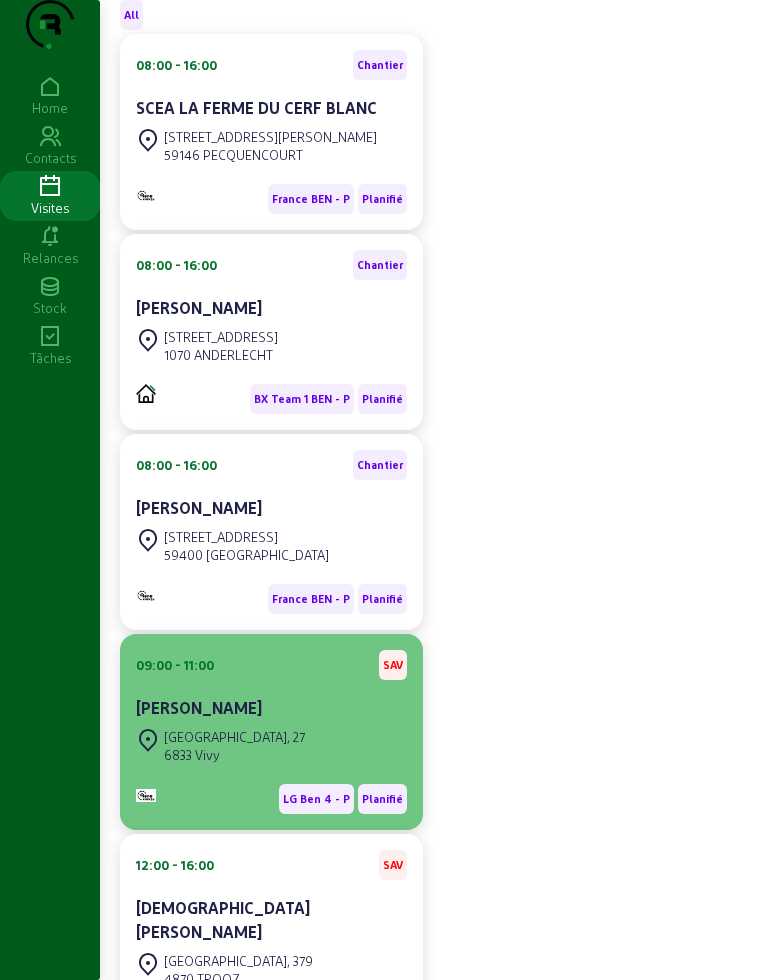 click on "[PERSON_NAME]" 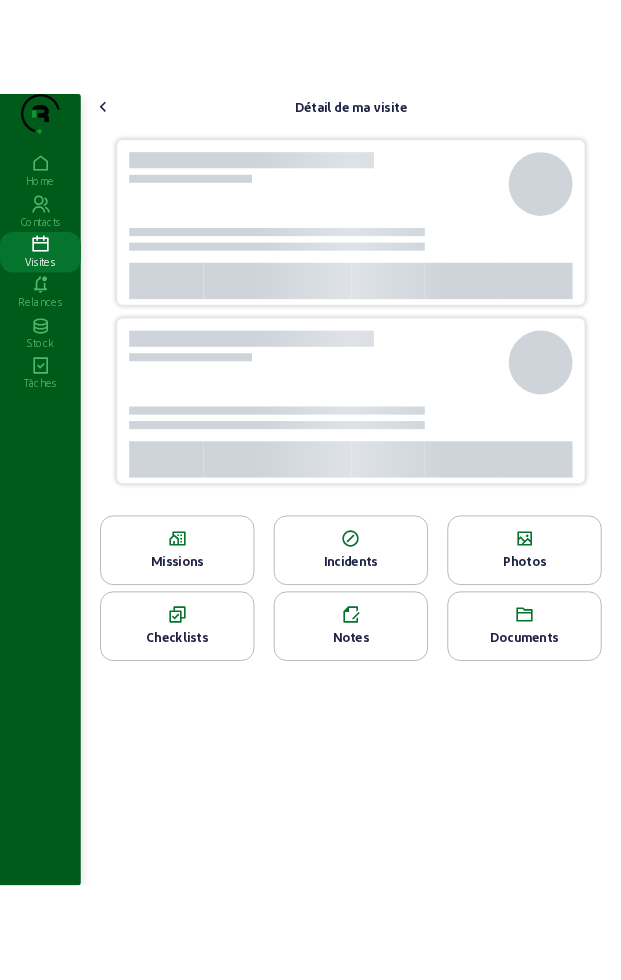 scroll, scrollTop: 0, scrollLeft: 0, axis: both 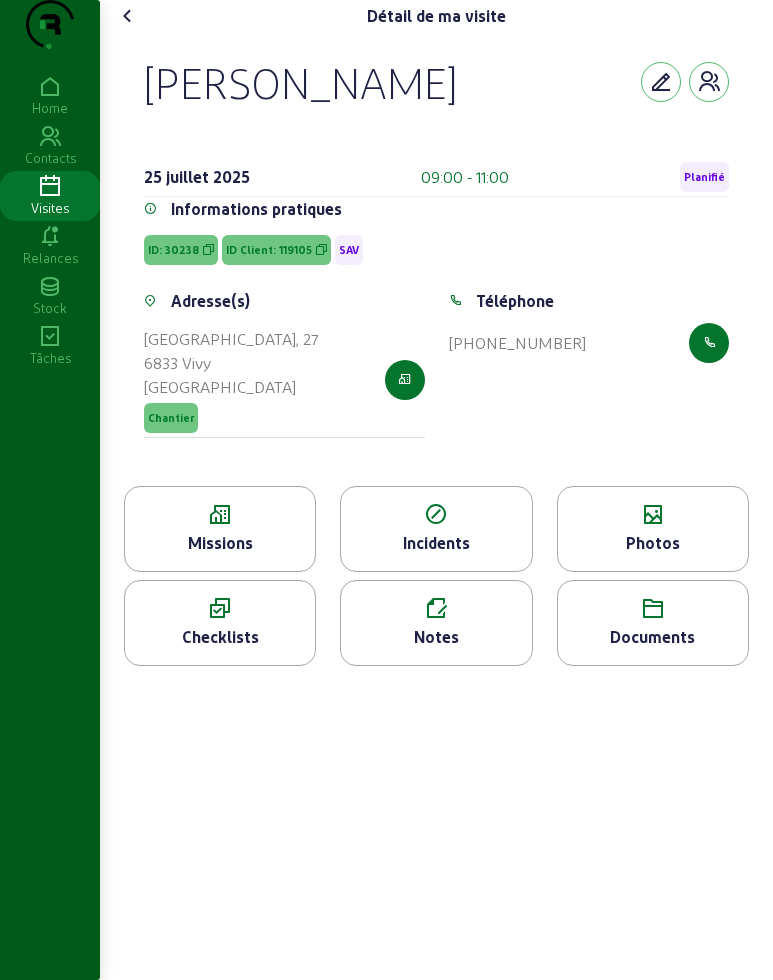 drag, startPoint x: 163, startPoint y: 117, endPoint x: 598, endPoint y: 437, distance: 540.02313 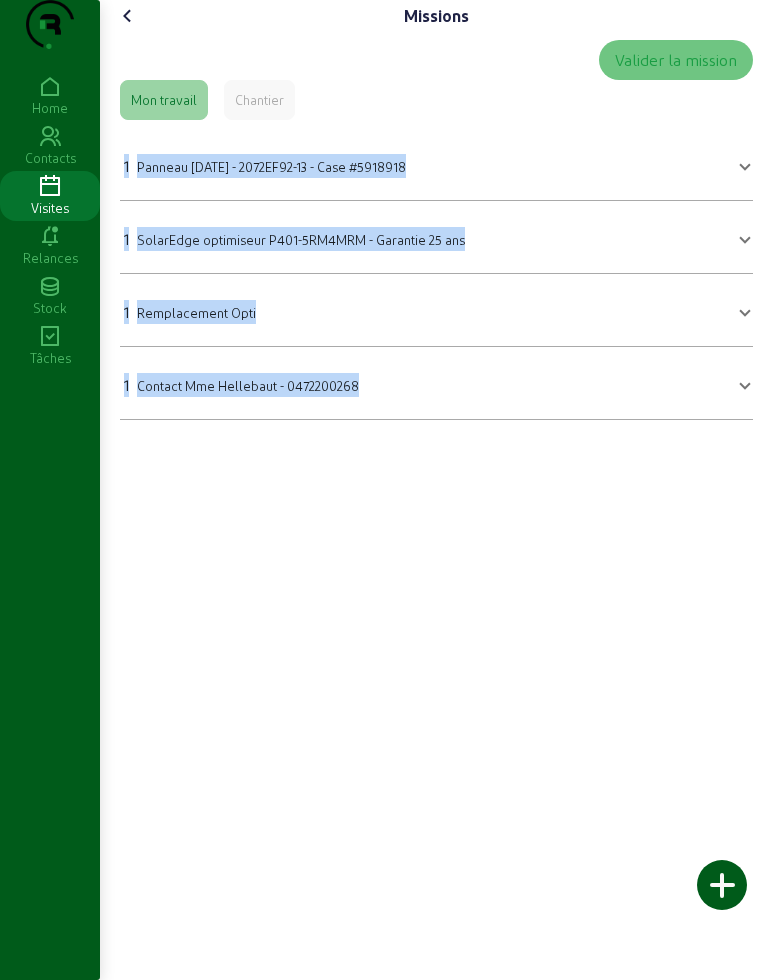 drag, startPoint x: 120, startPoint y: 199, endPoint x: 435, endPoint y: 484, distance: 424.79407 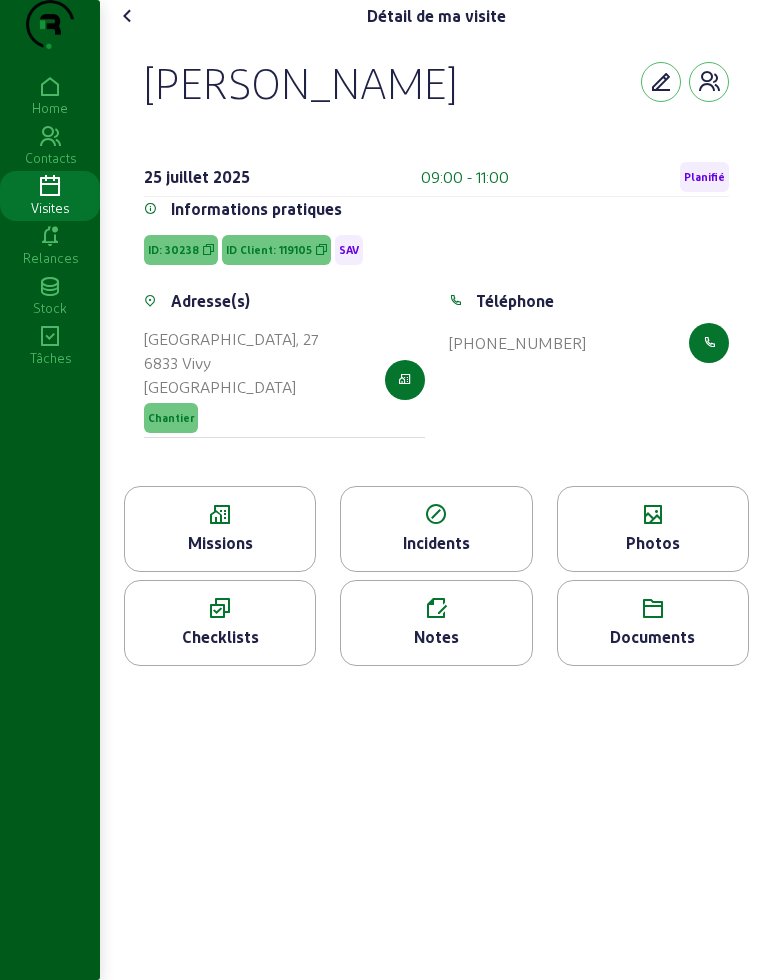 click 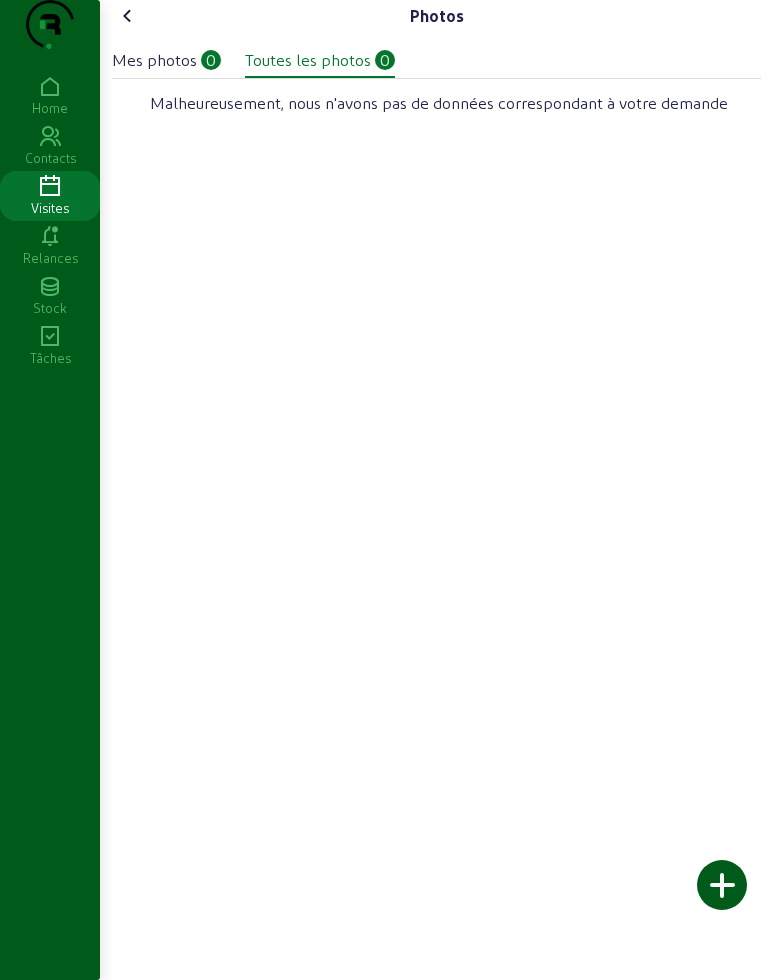 click on "Mes photos" 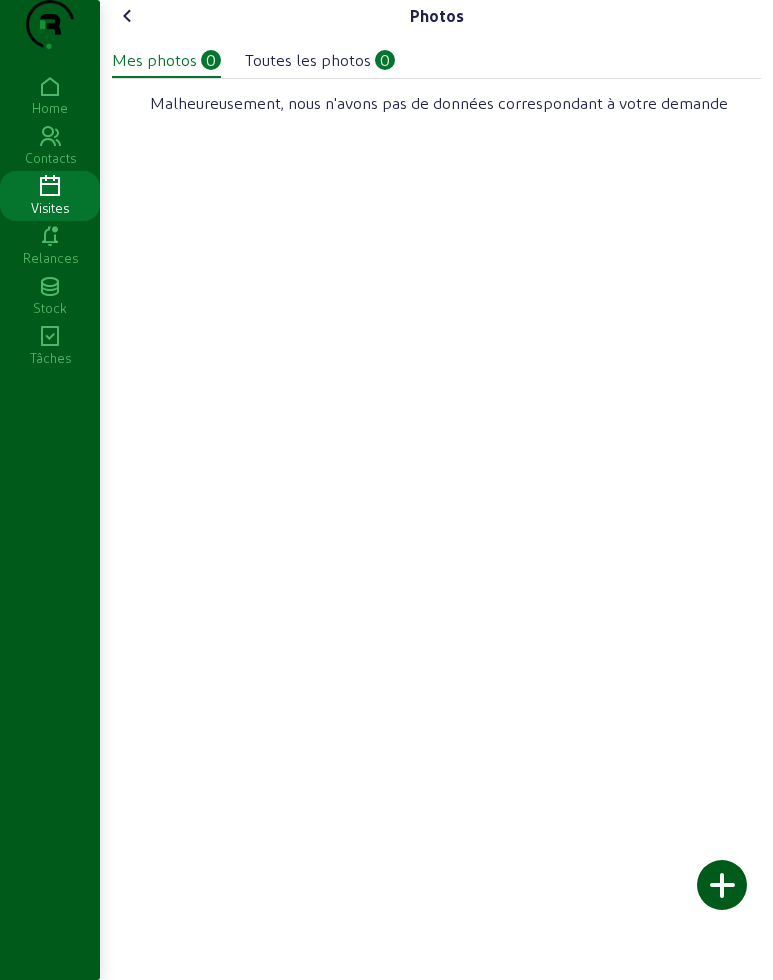 click on "Toutes les photos" 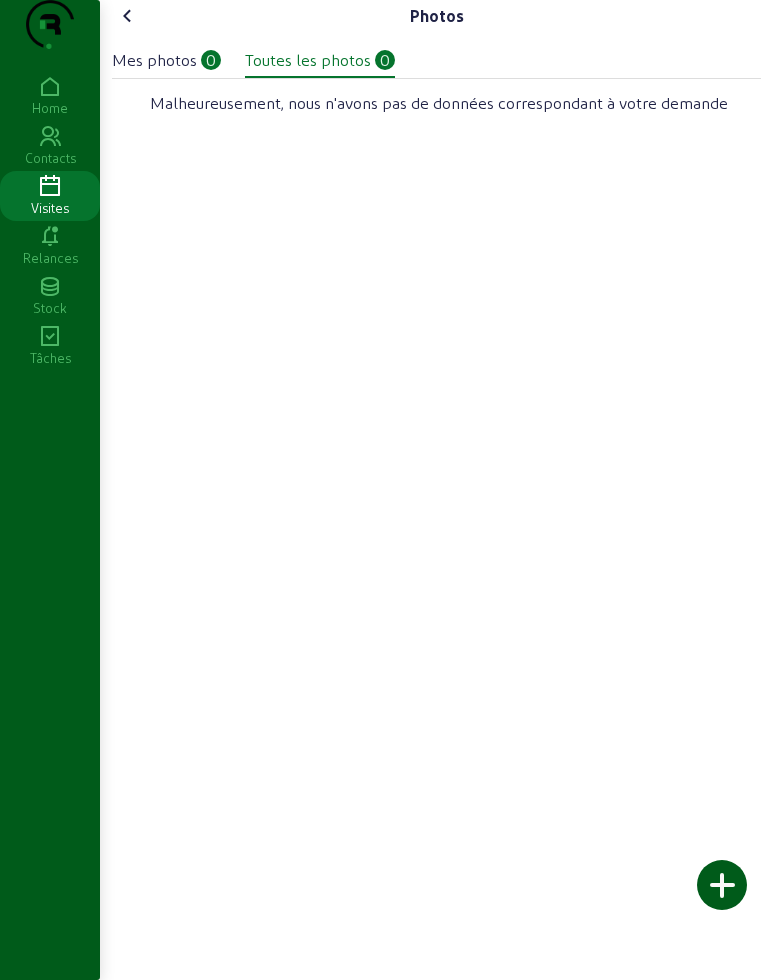 click 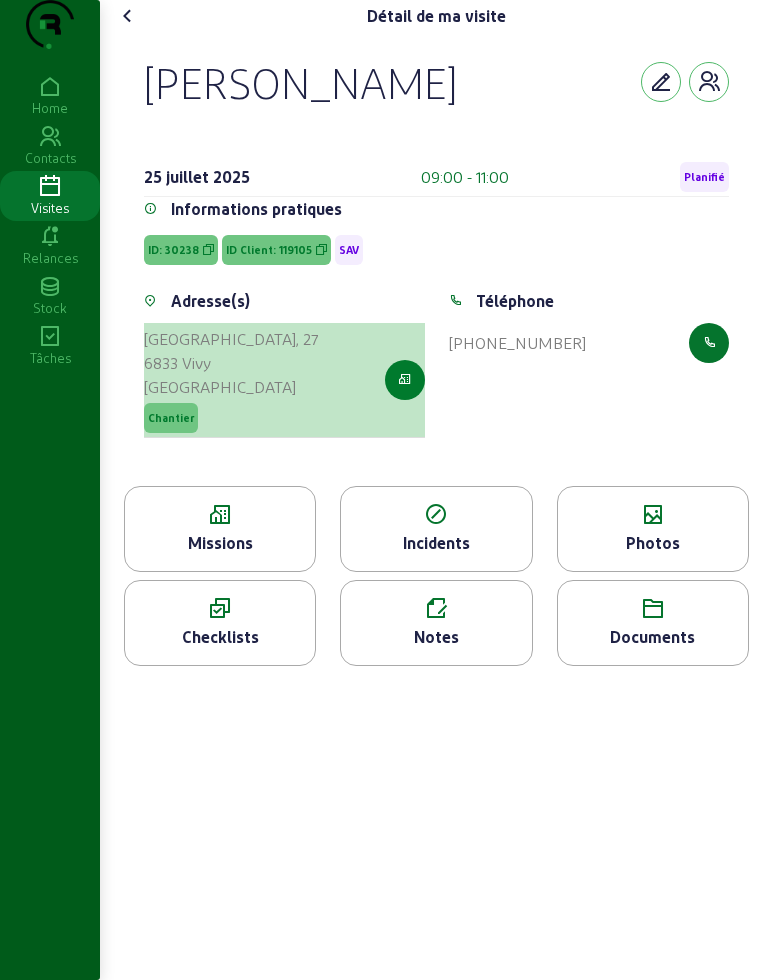 click 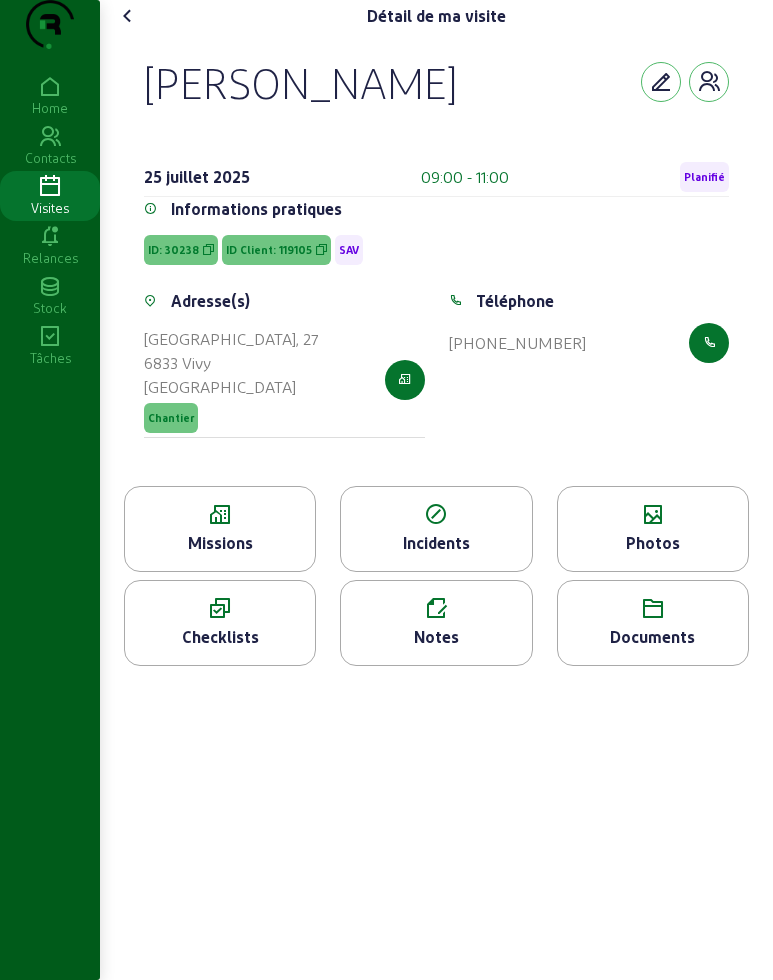 drag, startPoint x: 272, startPoint y: 609, endPoint x: -229, endPoint y: 609, distance: 501 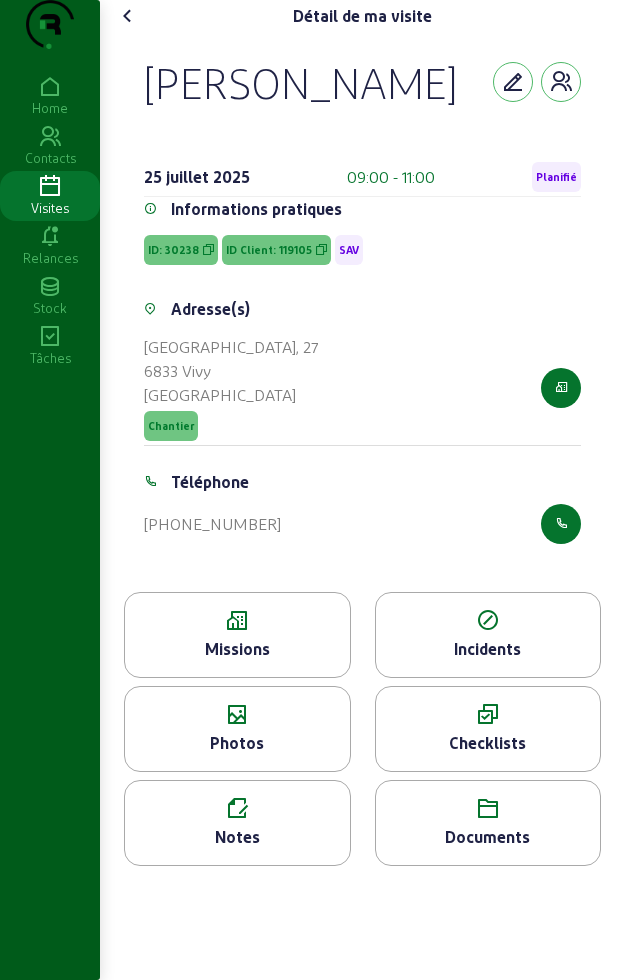 click on "Photos" 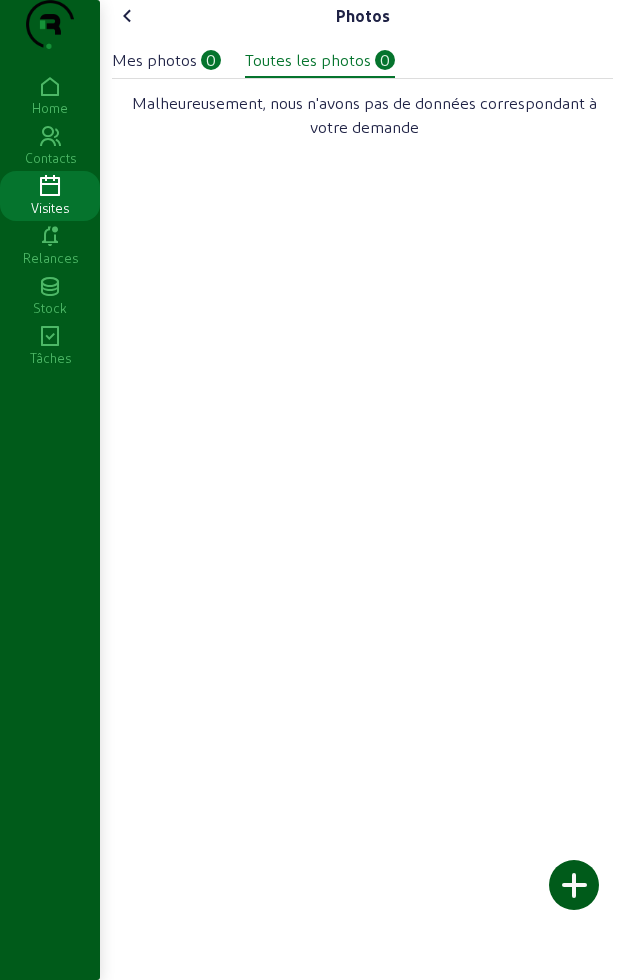 click 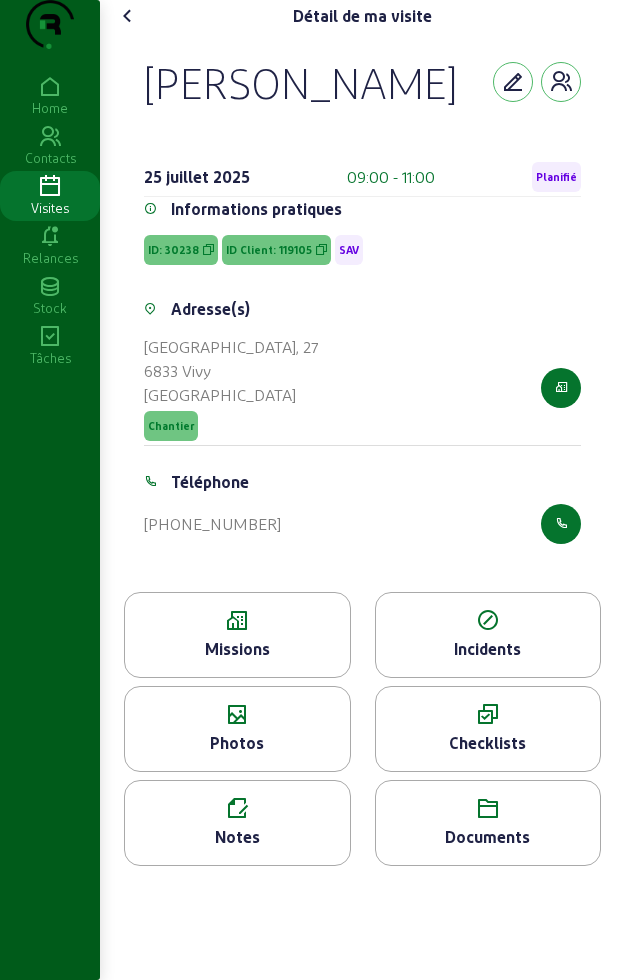 click 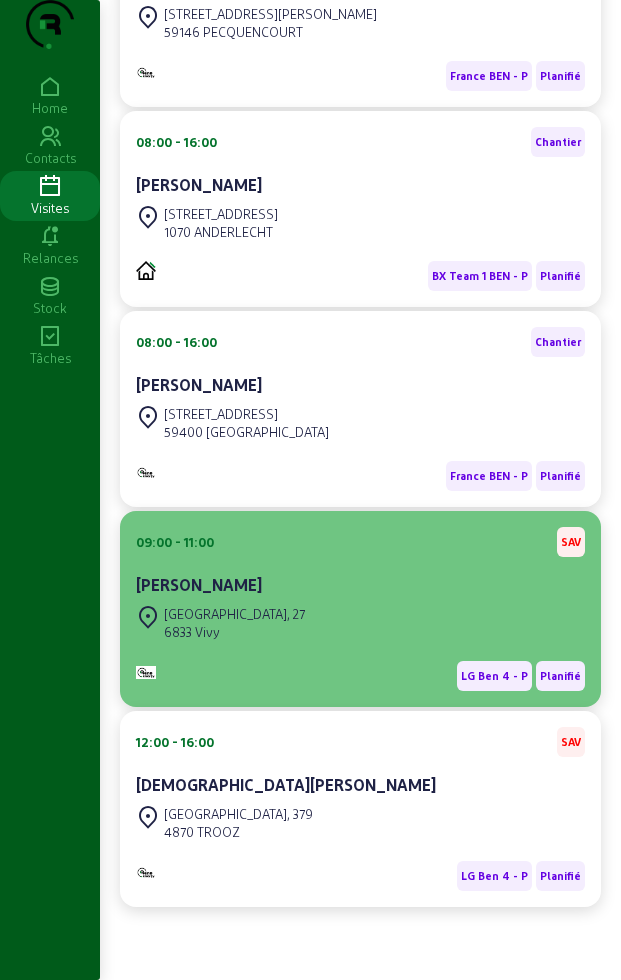 scroll, scrollTop: 413, scrollLeft: 0, axis: vertical 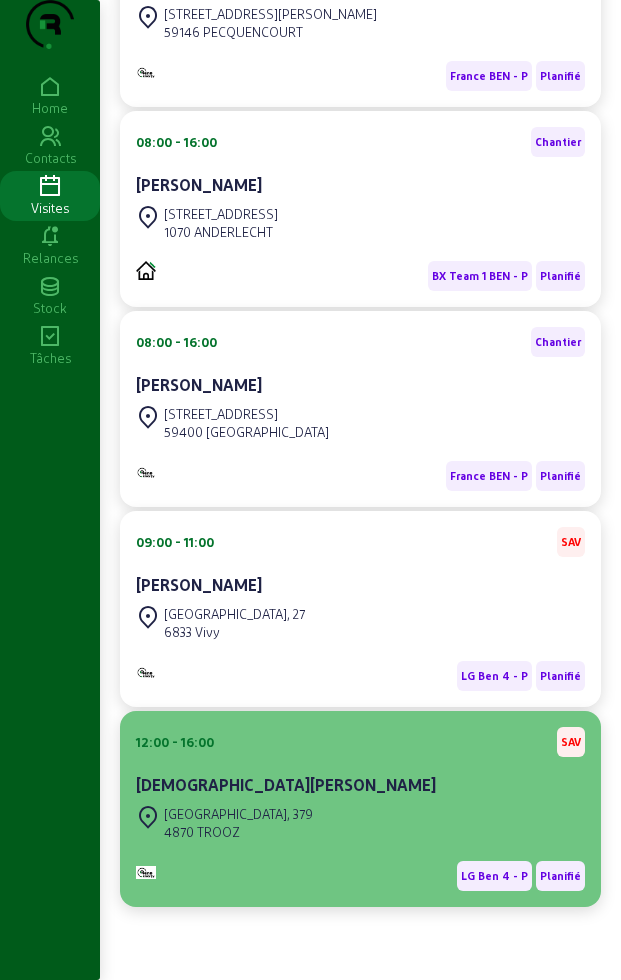 click on "[DEMOGRAPHIC_DATA][PERSON_NAME]" 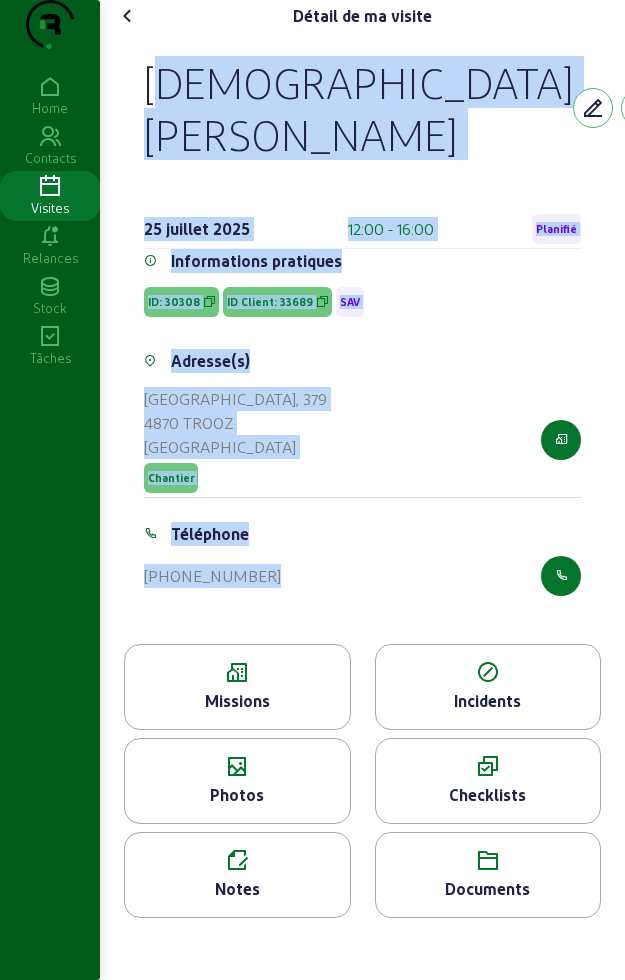 drag, startPoint x: 145, startPoint y: 104, endPoint x: 455, endPoint y: 565, distance: 555.5367 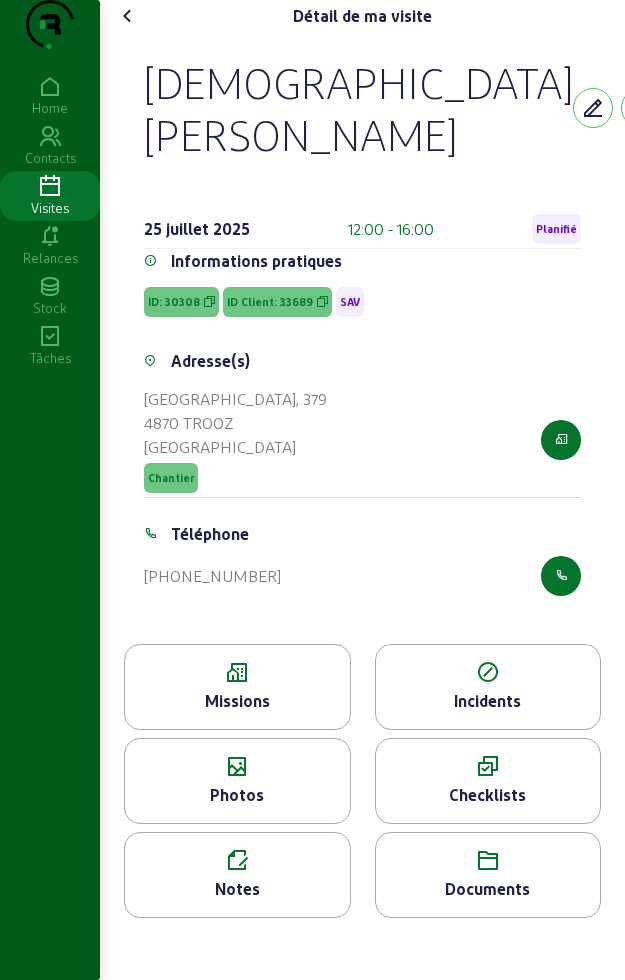 click on "Missions" 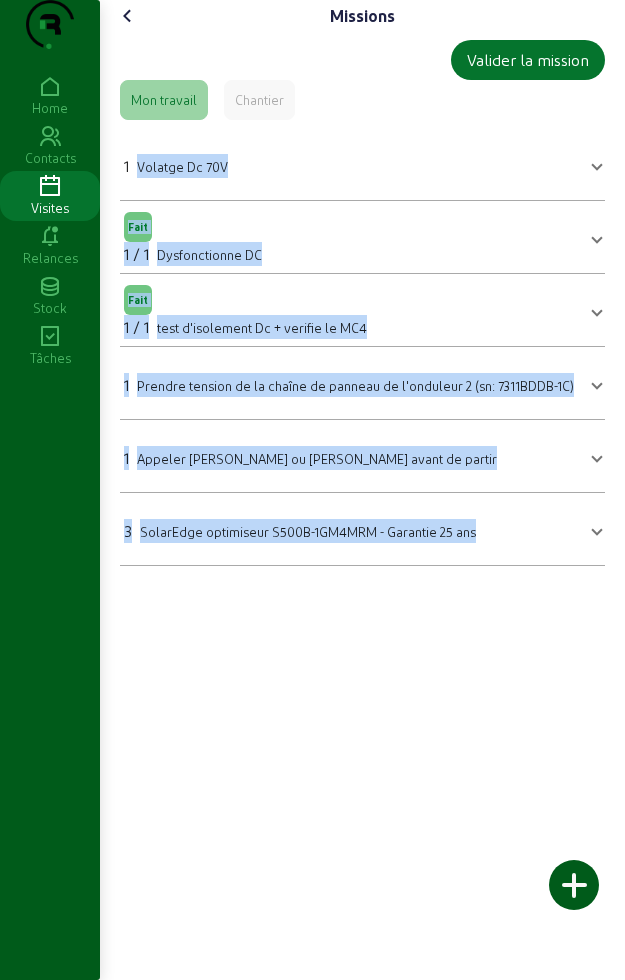 drag, startPoint x: 135, startPoint y: 195, endPoint x: 551, endPoint y: 653, distance: 618.7245 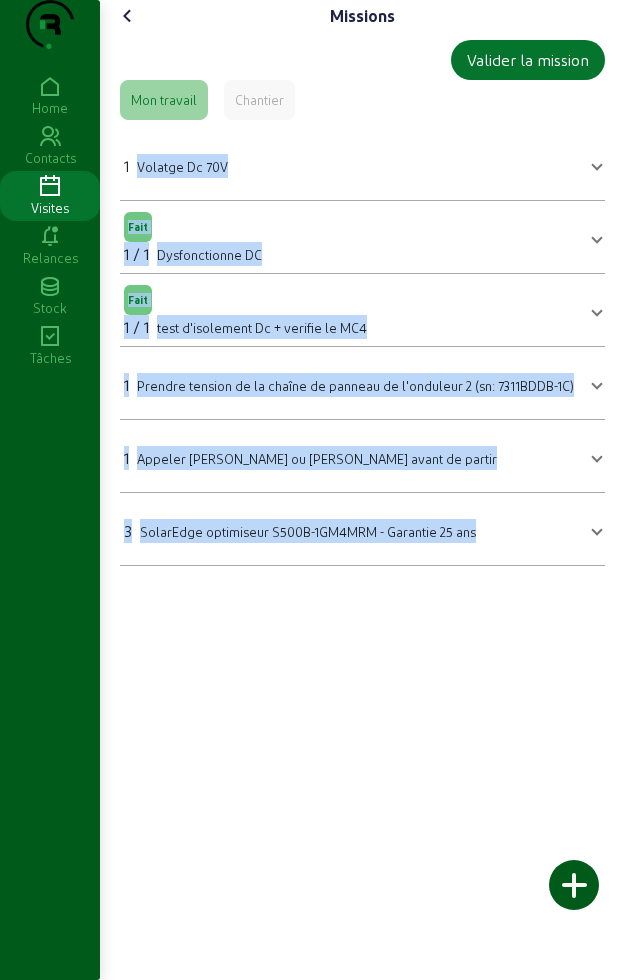 click 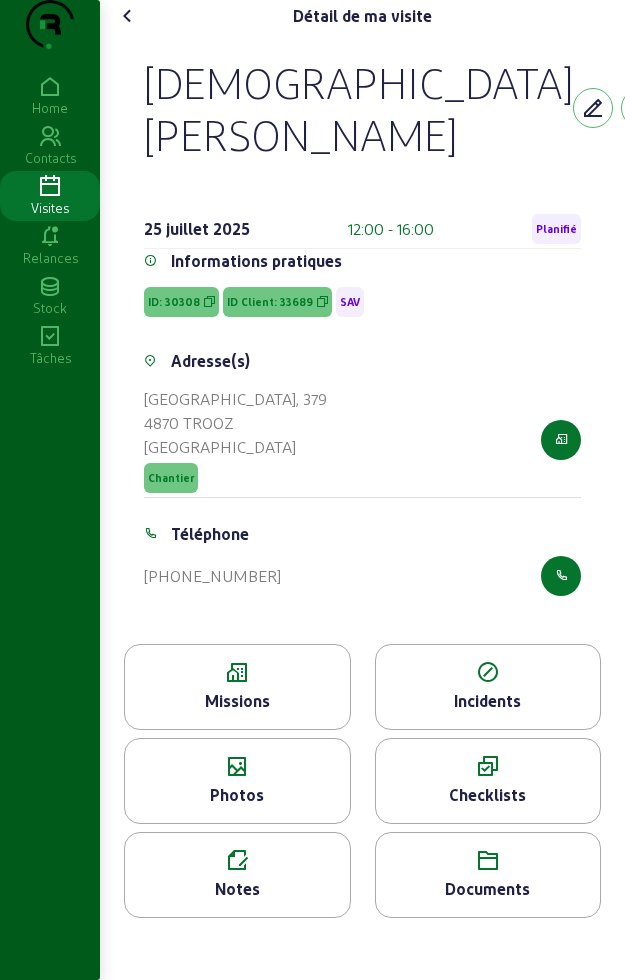 drag, startPoint x: 301, startPoint y: 664, endPoint x: 297, endPoint y: 785, distance: 121.0661 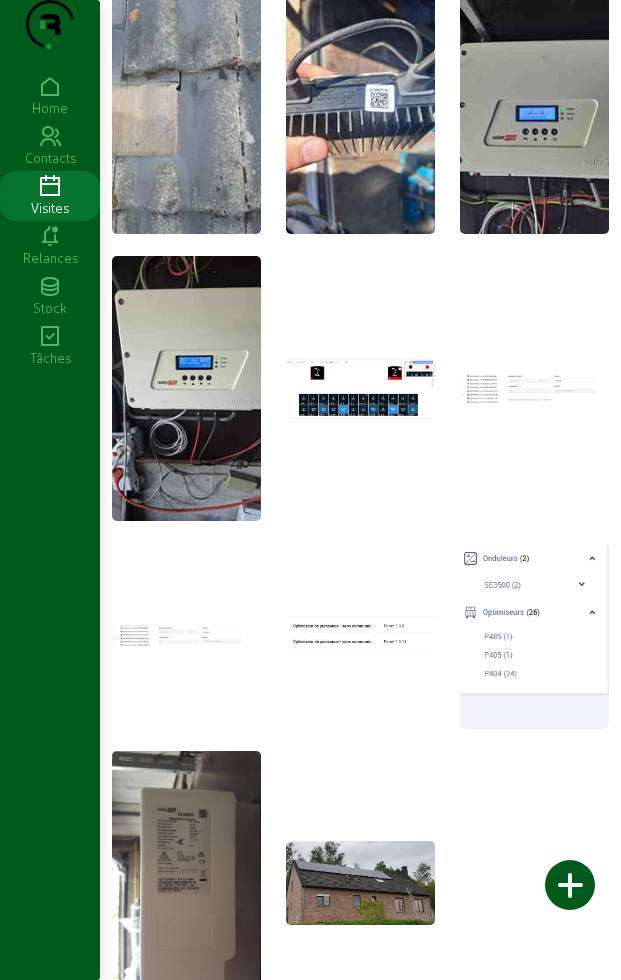 scroll, scrollTop: 0, scrollLeft: 0, axis: both 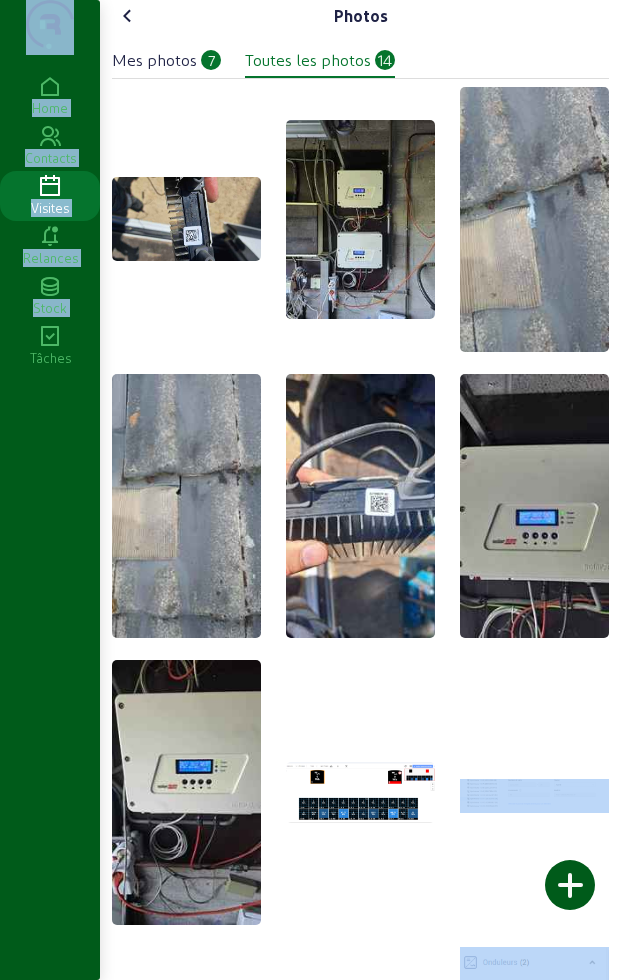 drag, startPoint x: 483, startPoint y: 805, endPoint x: -648, endPoint y: 780, distance: 1131.2762 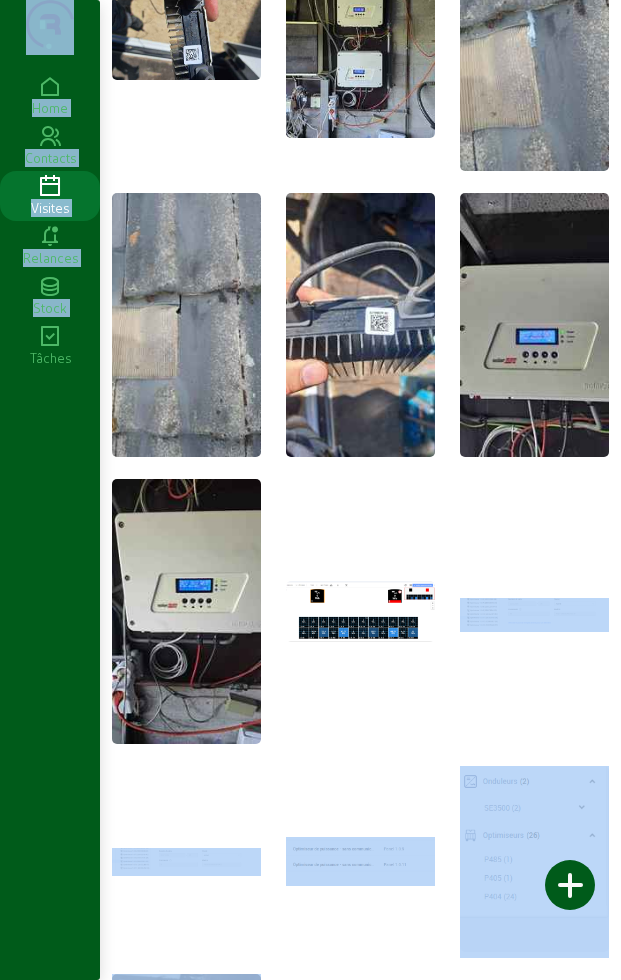 scroll, scrollTop: 474, scrollLeft: 0, axis: vertical 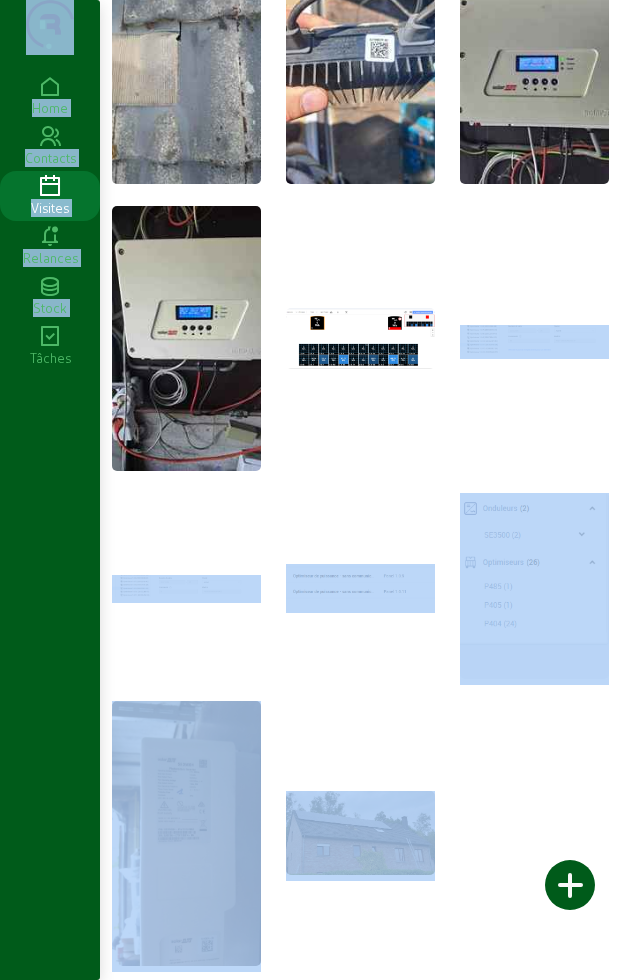 click 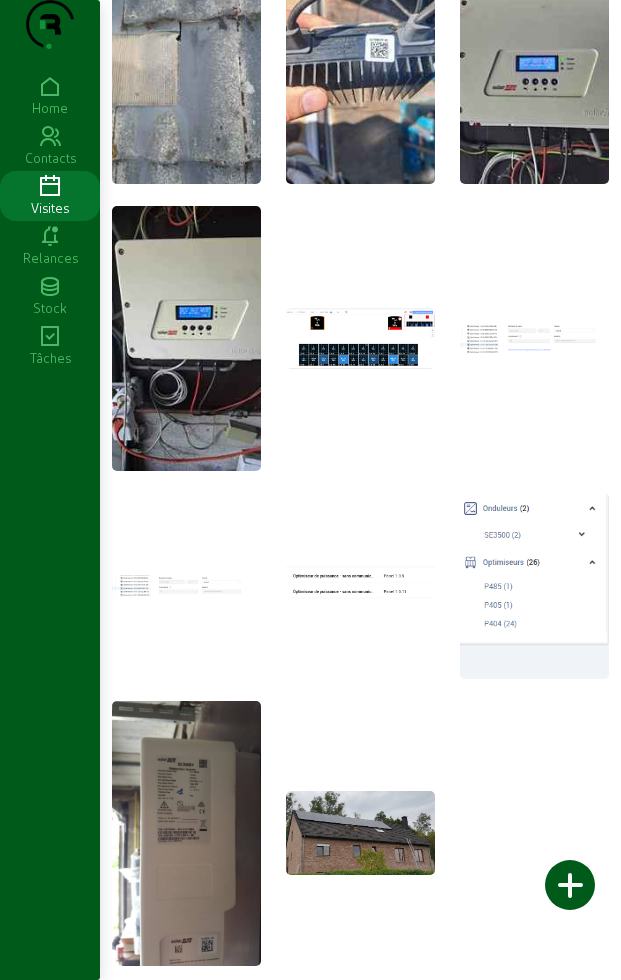 click 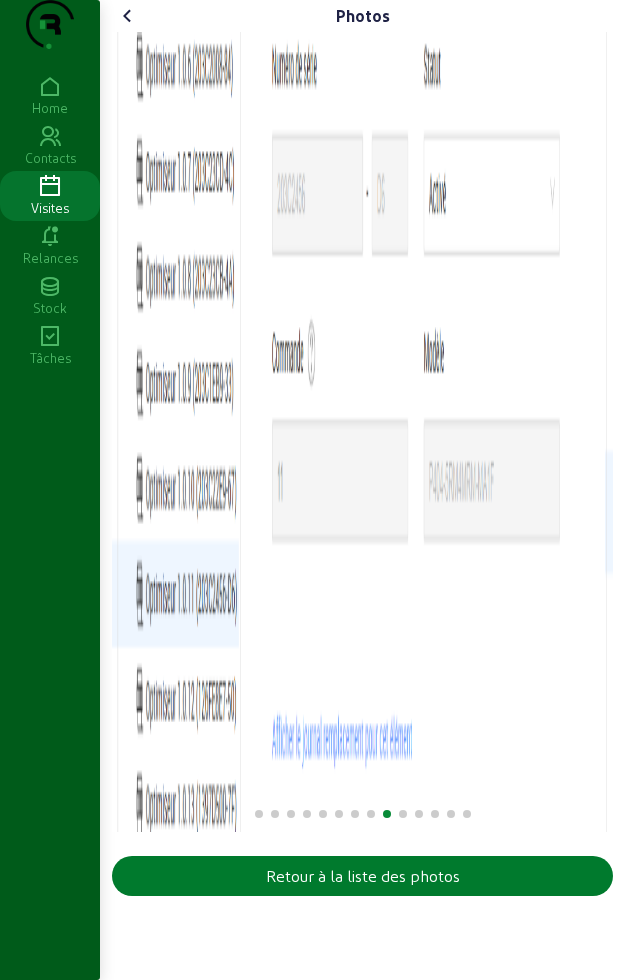 click on "Retour à la liste des photos" 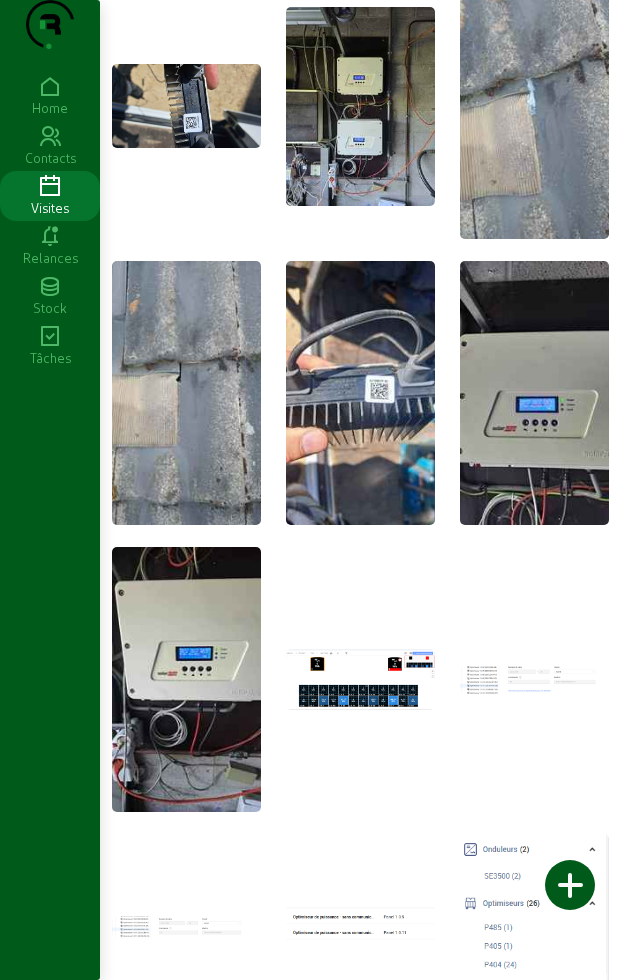 scroll, scrollTop: 474, scrollLeft: 0, axis: vertical 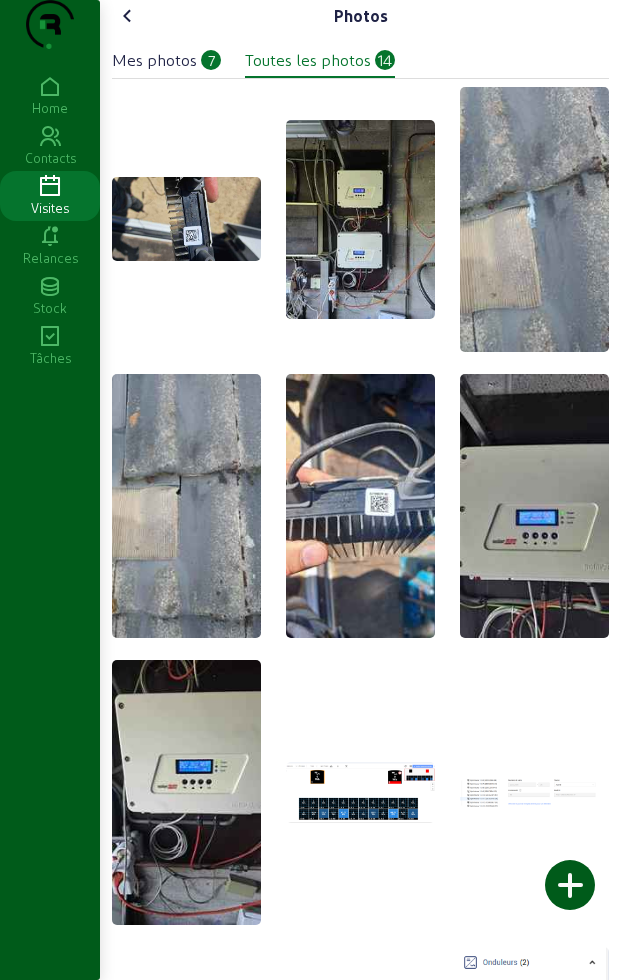 click 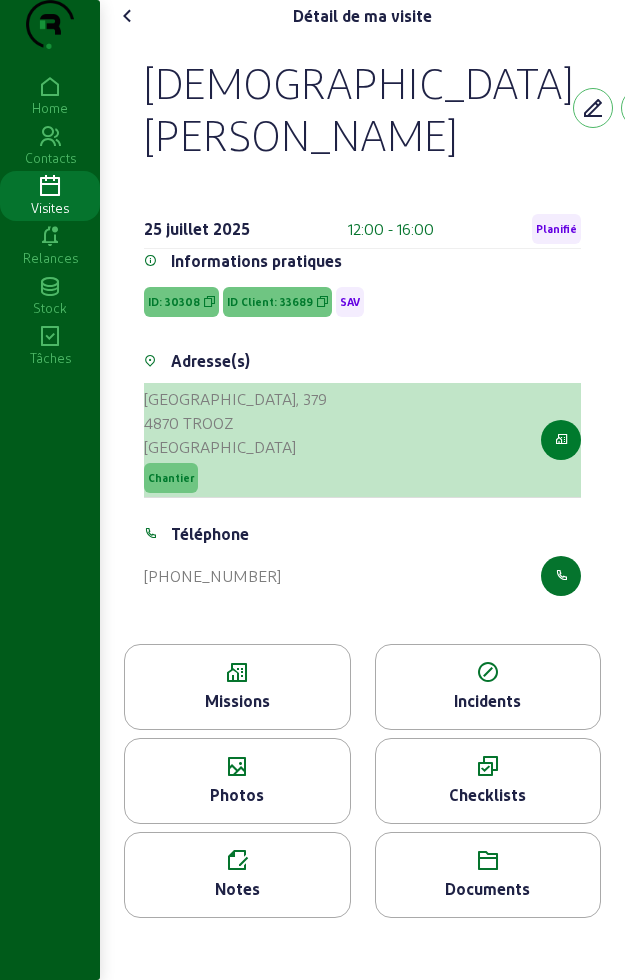 click 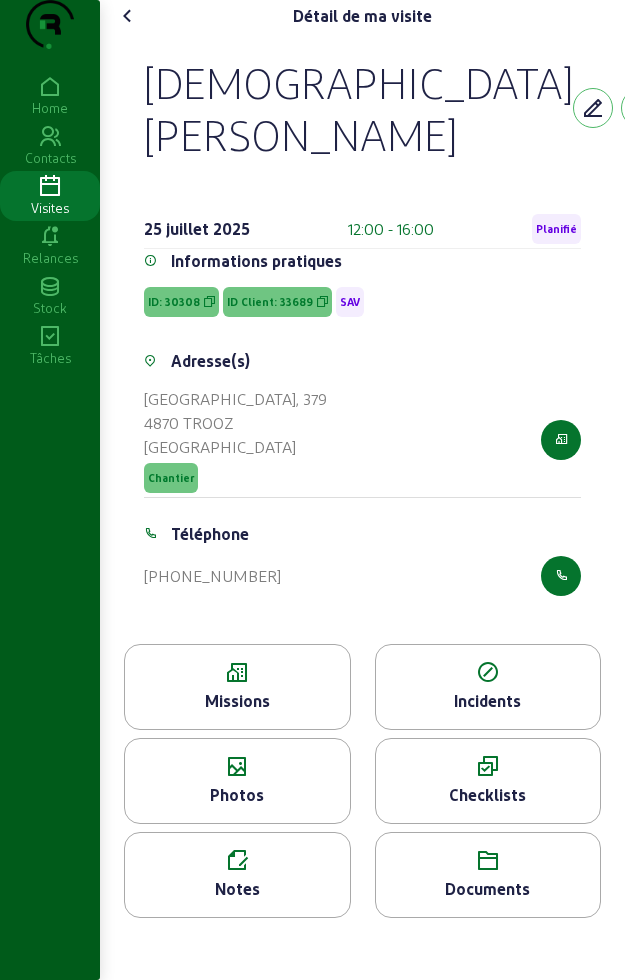 type 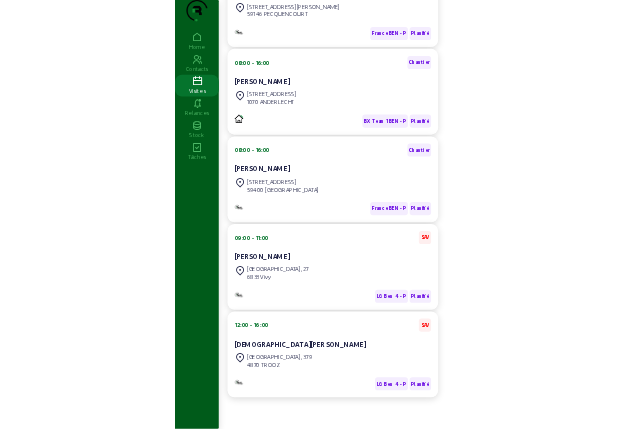 scroll, scrollTop: 0, scrollLeft: 0, axis: both 